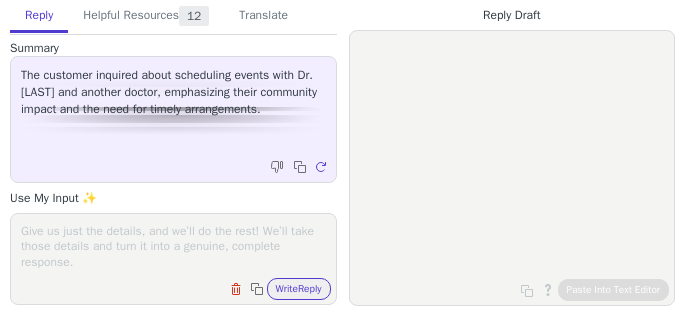 scroll, scrollTop: 0, scrollLeft: 0, axis: both 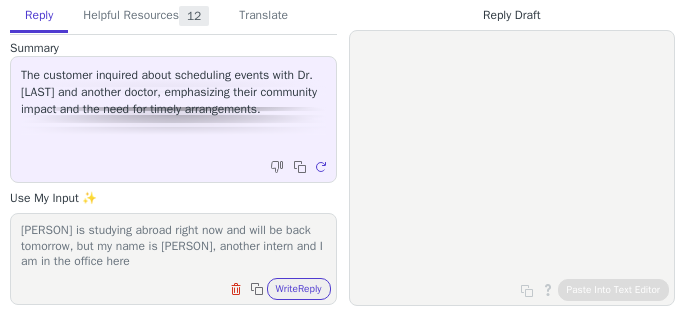 click on "I'm so sorry for not responding sooner about scheduling, [PERSON] is studying abroad right now and will be back tomorrow, but my name is [PERSON], another intern and I am in the office here" at bounding box center (173, 246) 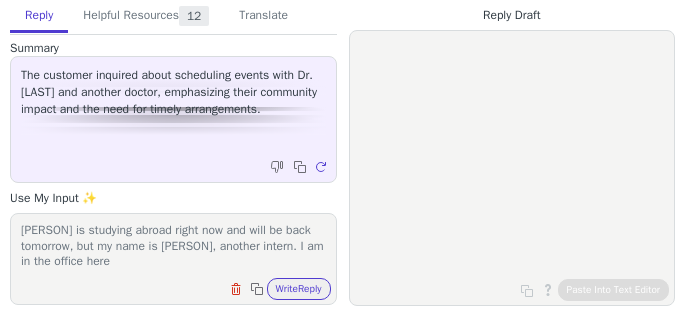 click on "I'm so sorry for not responding sooner about scheduling, [PERSON] is studying abroad right now and will be back tomorrow, but my name is [PERSON], another intern. I am in the office here" at bounding box center (173, 246) 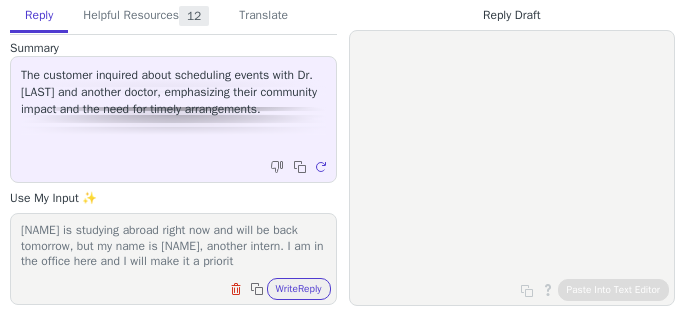 scroll, scrollTop: 32, scrollLeft: 0, axis: vertical 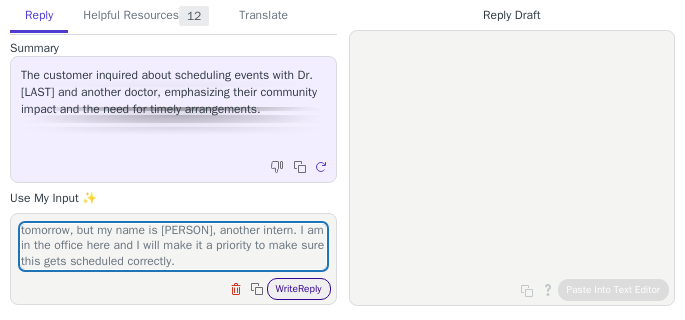click on "Write  Reply" at bounding box center (299, 289) 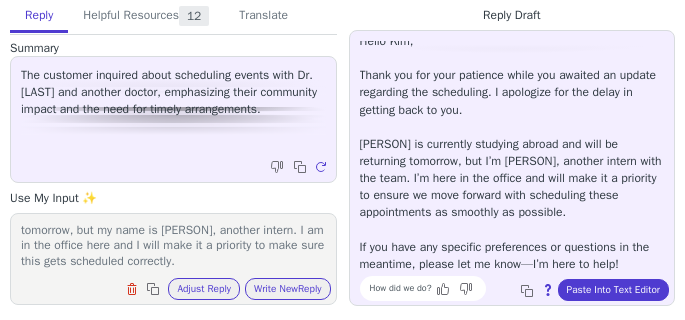 scroll, scrollTop: 10, scrollLeft: 0, axis: vertical 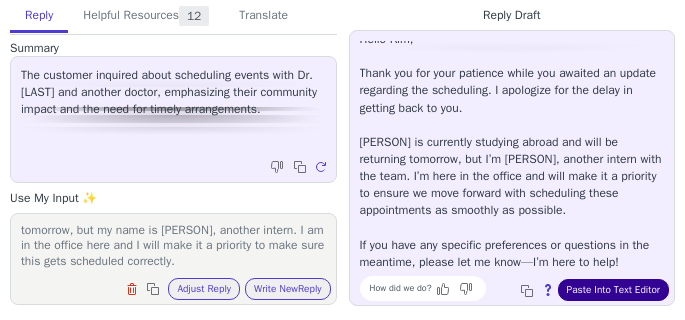 click on "Paste Into Text Editor" at bounding box center [613, 290] 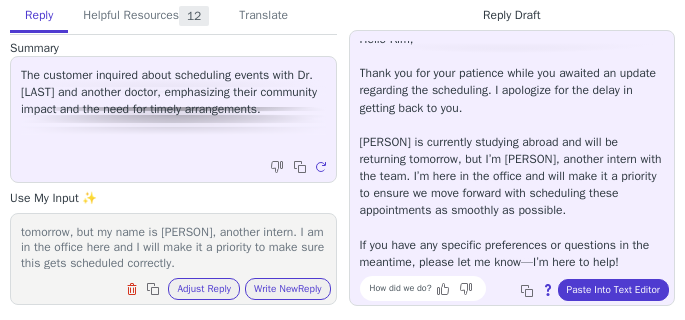 scroll, scrollTop: 32, scrollLeft: 0, axis: vertical 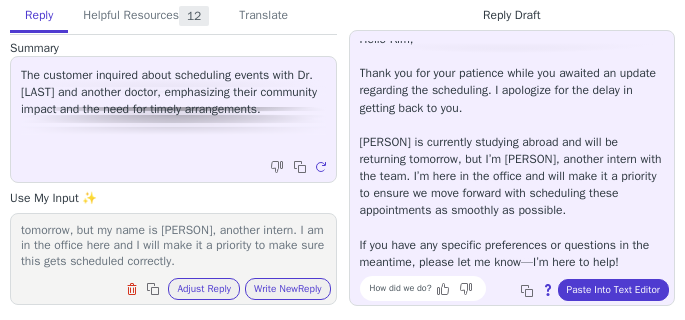 drag, startPoint x: 28, startPoint y: 232, endPoint x: 300, endPoint y: 269, distance: 274.505 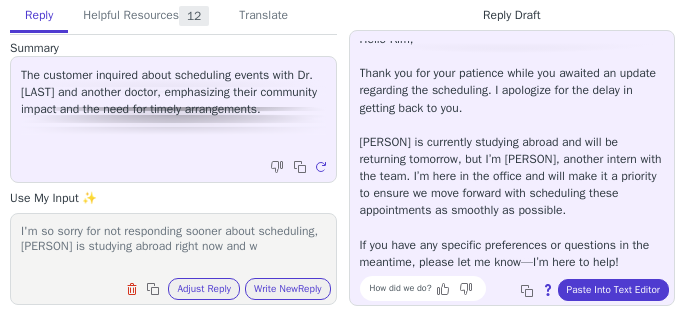 scroll, scrollTop: 0, scrollLeft: 0, axis: both 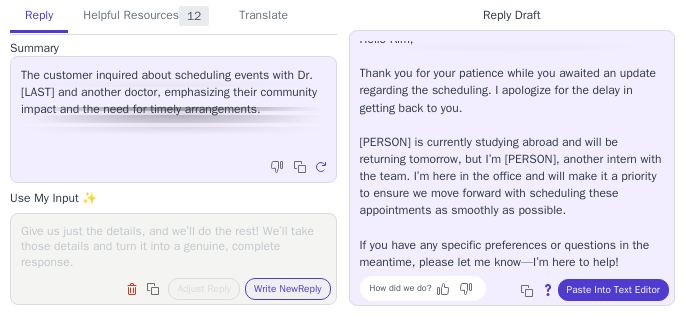 paste on "Hello [PERSON],
Thank you for your patience while you awaited an update regarding the scheduling. I apologize for the delay in getting back to you. Disregard the prior email, that was from the Support Team with the underlying template answer about clinic appointments for Dr. [LAST] seeing patients. I'm really sorry about that.
[PERSON] is currently studying abroad and will be returning tomorrow, but I’m [PERSON], another intern with the team. I’m here in the office and will make it a priority to ensure we move forward with scheduling these appointments as smoothly as possible.
Dr. [LAST] said that Monday July 21, at 12:00 EST, 11 CST. She would prefer Dr. [LAST] interview her first." 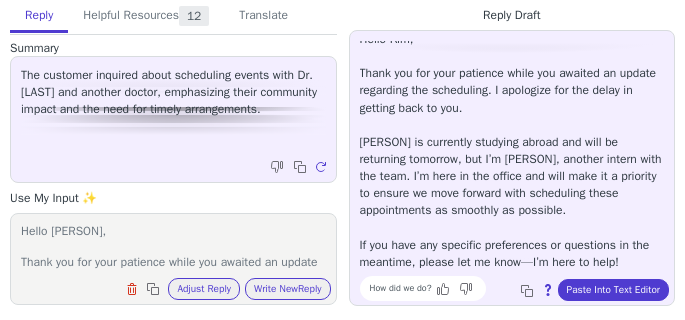 scroll, scrollTop: 232, scrollLeft: 0, axis: vertical 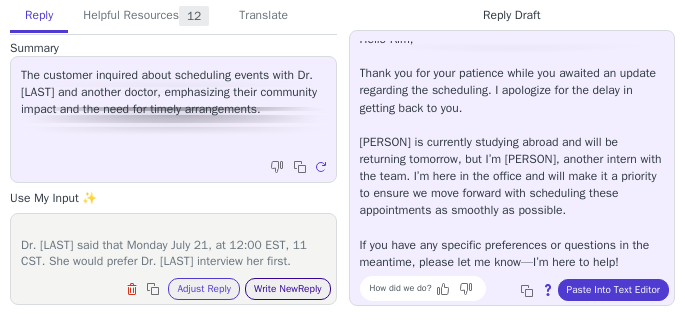 type on "Hello [PERSON],
Thank you for your patience while you awaited an update regarding the scheduling. I apologize for the delay in getting back to you. Disregard the prior email, that was from the Support Team with the underlying template answer about clinic appointments for Dr. [LAST] seeing patients. I'm really sorry about that.
[PERSON] is currently studying abroad and will be returning tomorrow, but I’m [PERSON], another intern with the team. I’m here in the office and will make it a priority to ensure we move forward with scheduling these appointments as smoothly as possible.
Dr. [LAST] said that Monday July 21, at 12:00 EST, 11 CST. She would prefer Dr. [LAST] interview her first." 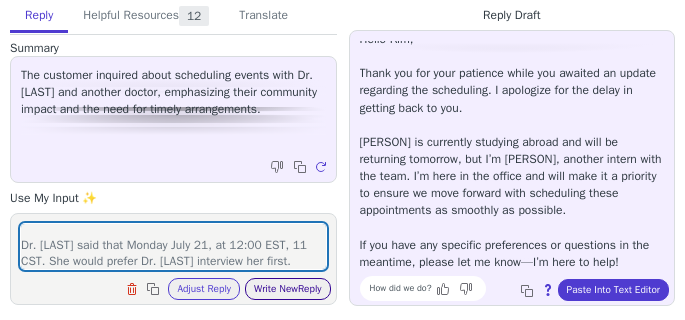 click on "Write New  Reply" at bounding box center [288, 289] 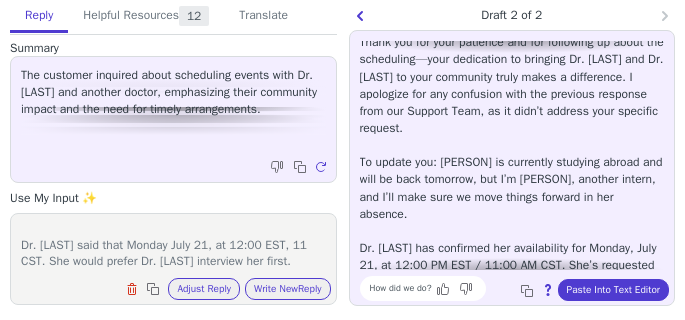scroll, scrollTop: 42, scrollLeft: 0, axis: vertical 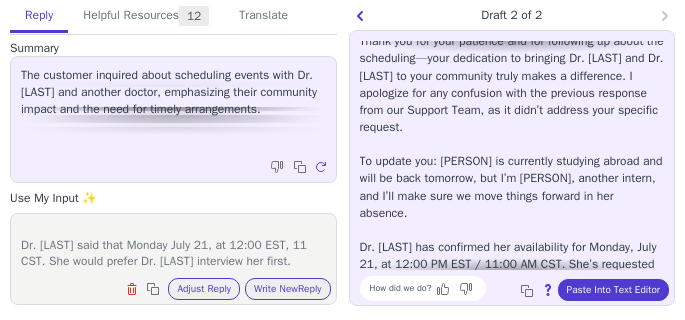 drag, startPoint x: 490, startPoint y: 92, endPoint x: 564, endPoint y: 122, distance: 79.84986 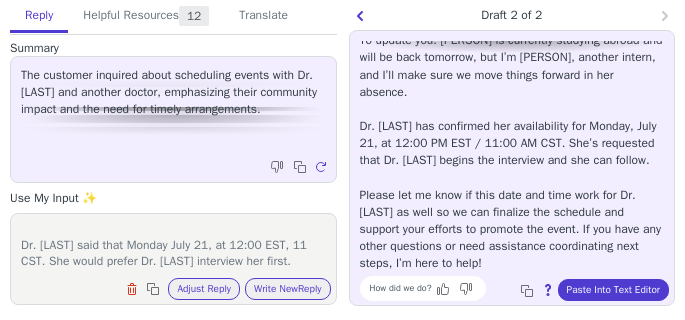 scroll, scrollTop: 164, scrollLeft: 0, axis: vertical 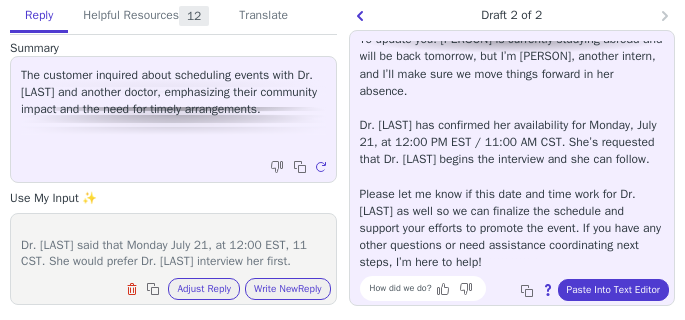click on "Hello [PERSON], Thank you for your patience and for following up about the scheduling—your dedication to bringing Dr. [PERSON] and Dr. [PERSON] to your community truly makes a difference. I apologize for any confusion with the previous response from our Support Team, as it didn’t address your specific request. To update you: [PERSON] is currently studying abroad and will be back tomorrow, but I’m [PERSON], another intern, and I’ll make sure we move things forward in her absence. Dr. [PERSON] has confirmed her availability for Monday, July 21, at 12:00 PM EST / 11:00 AM CST. She’s requested that Dr. [PERSON] begins the interview and she can follow. Please let me know if this date and time work for Dr. [PERSON] as well so we can finalize the schedule and support your efforts to promote the event. If you have any other questions or need assistance coordinating next steps, I’m here to help!" at bounding box center (512, 74) 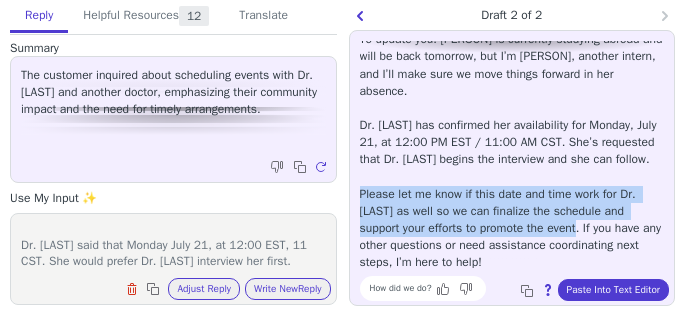 drag, startPoint x: 359, startPoint y: 191, endPoint x: 584, endPoint y: 231, distance: 228.5279 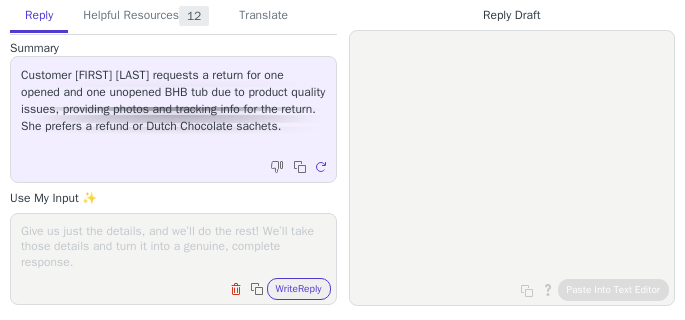 scroll, scrollTop: 0, scrollLeft: 0, axis: both 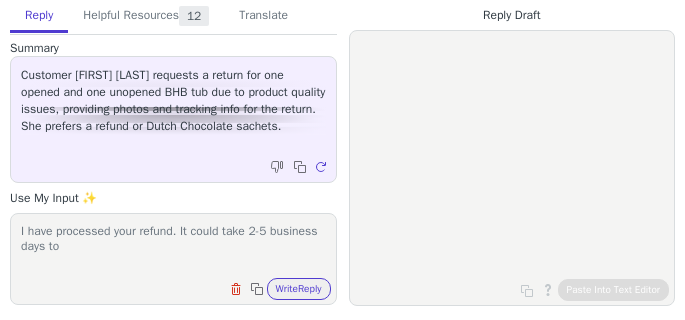 click on "I have processed your refund. It could take 2-5 business days to" at bounding box center (173, 246) 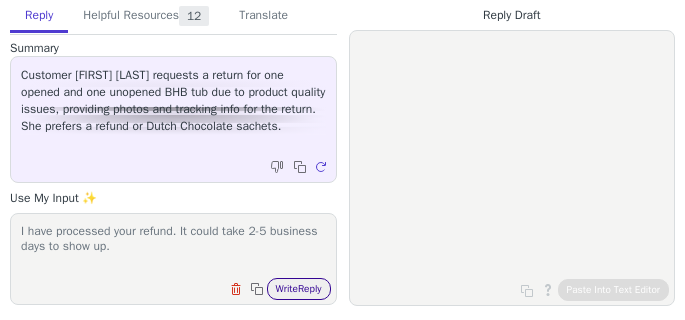 type on "I have processed your refund. It could take 2-5 business days to show up." 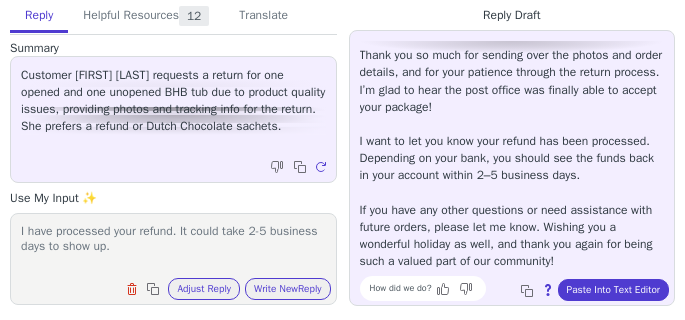 scroll, scrollTop: 44, scrollLeft: 0, axis: vertical 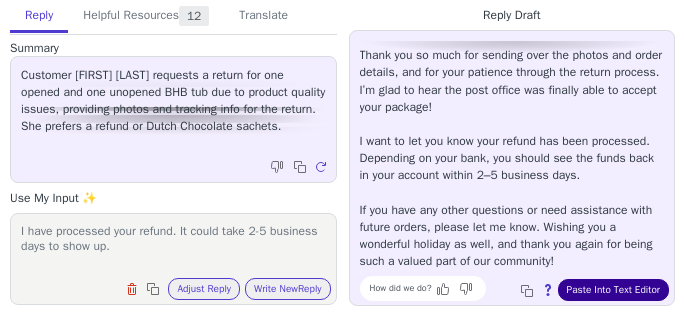 click on "Paste Into Text Editor" at bounding box center (613, 290) 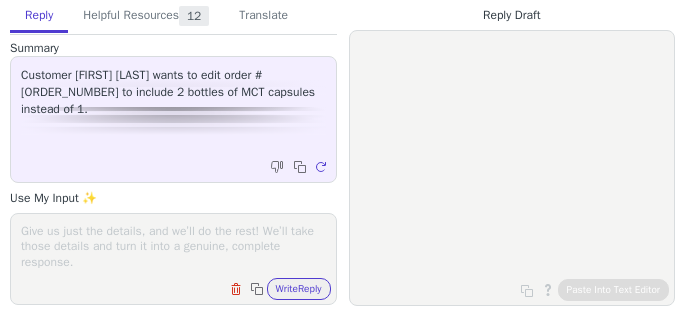 scroll, scrollTop: 0, scrollLeft: 0, axis: both 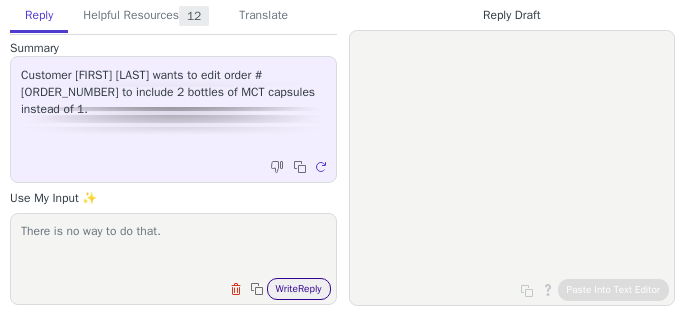 type on "There is no way to do that." 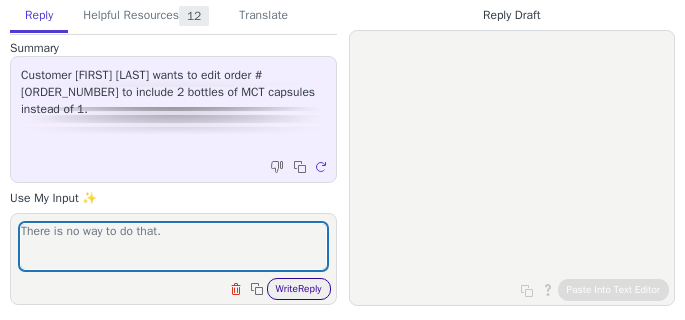 click on "Write  Reply" at bounding box center [299, 289] 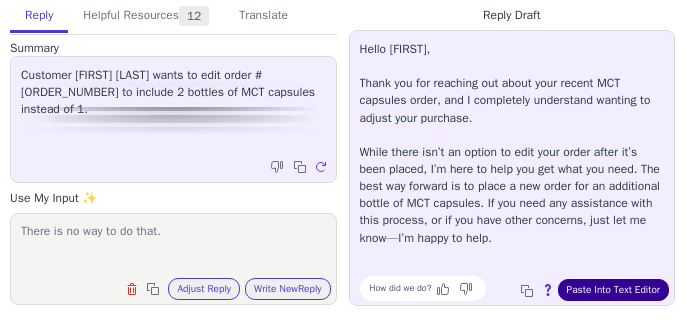 click on "Paste Into Text Editor" at bounding box center (613, 290) 